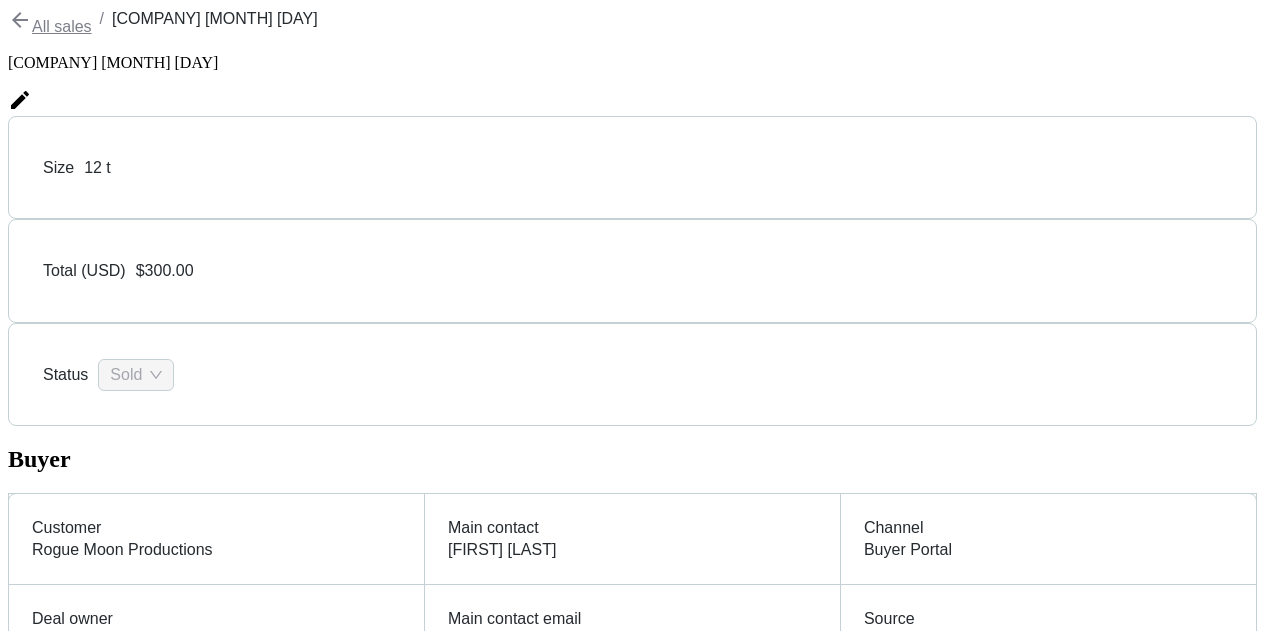scroll, scrollTop: 0, scrollLeft: 0, axis: both 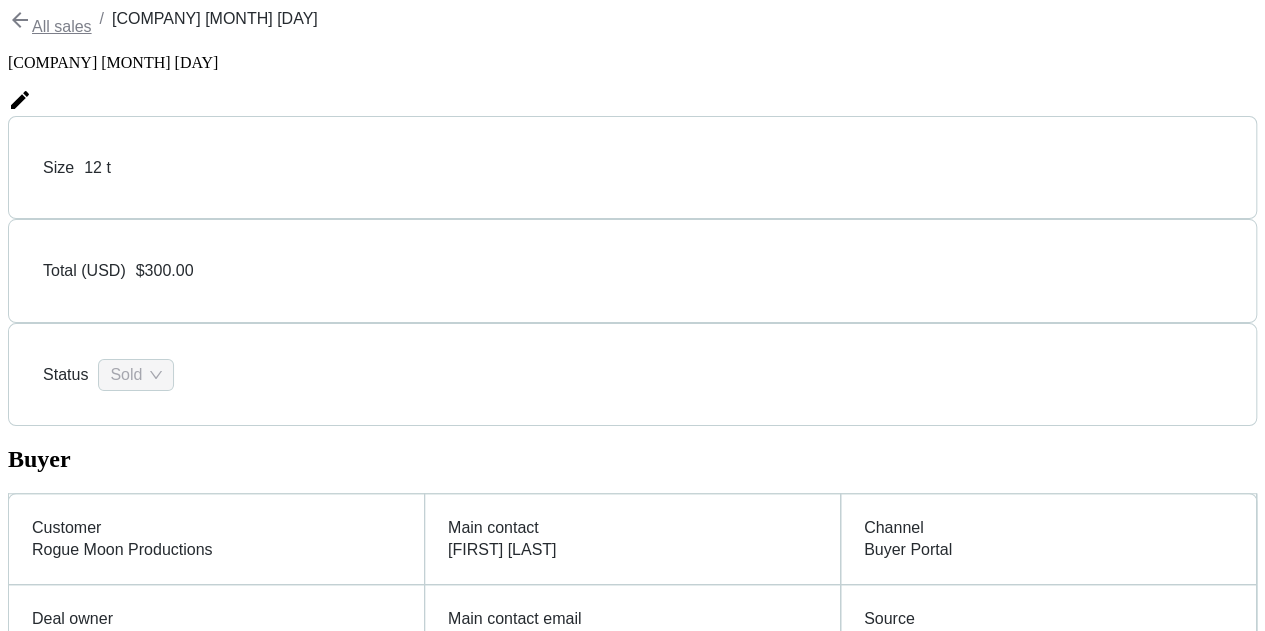 click on "Settings" at bounding box center [46, 3771] 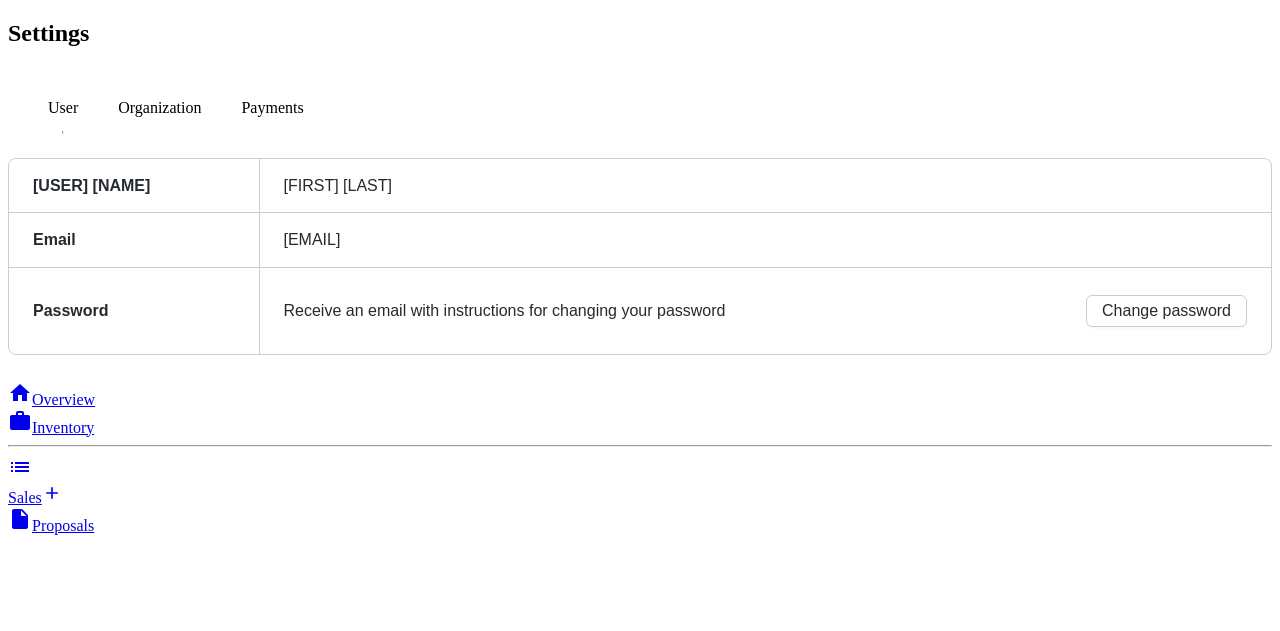 click on "Organization" at bounding box center (159, 112) 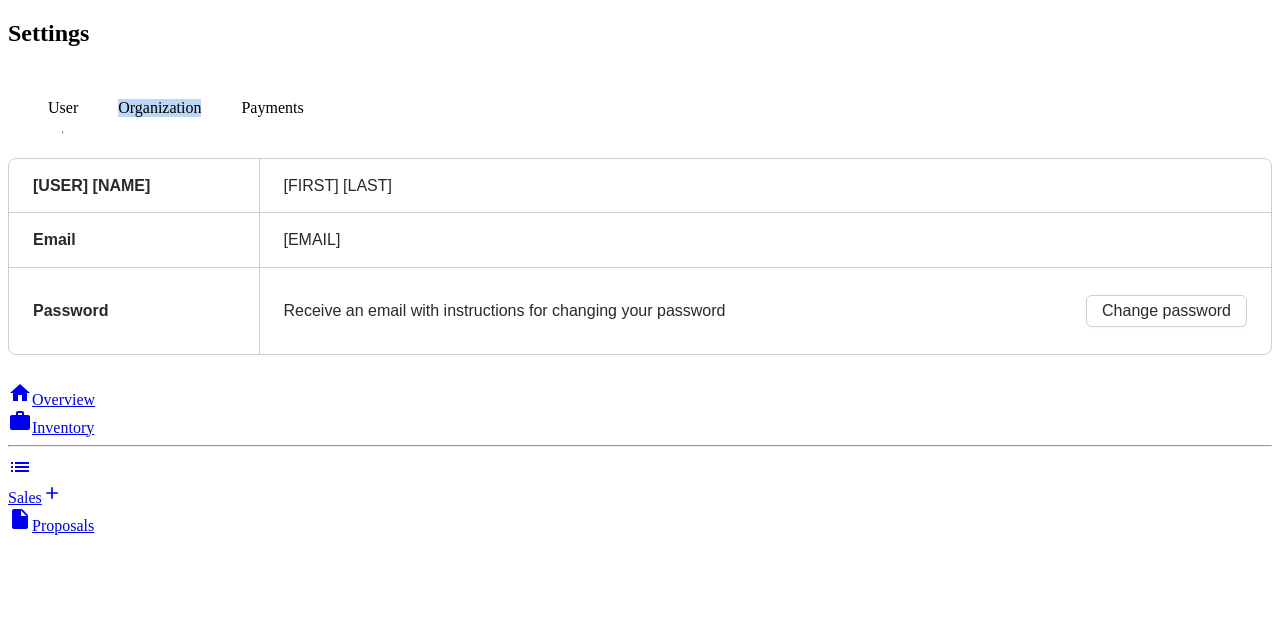 click on "Organization" at bounding box center (159, 112) 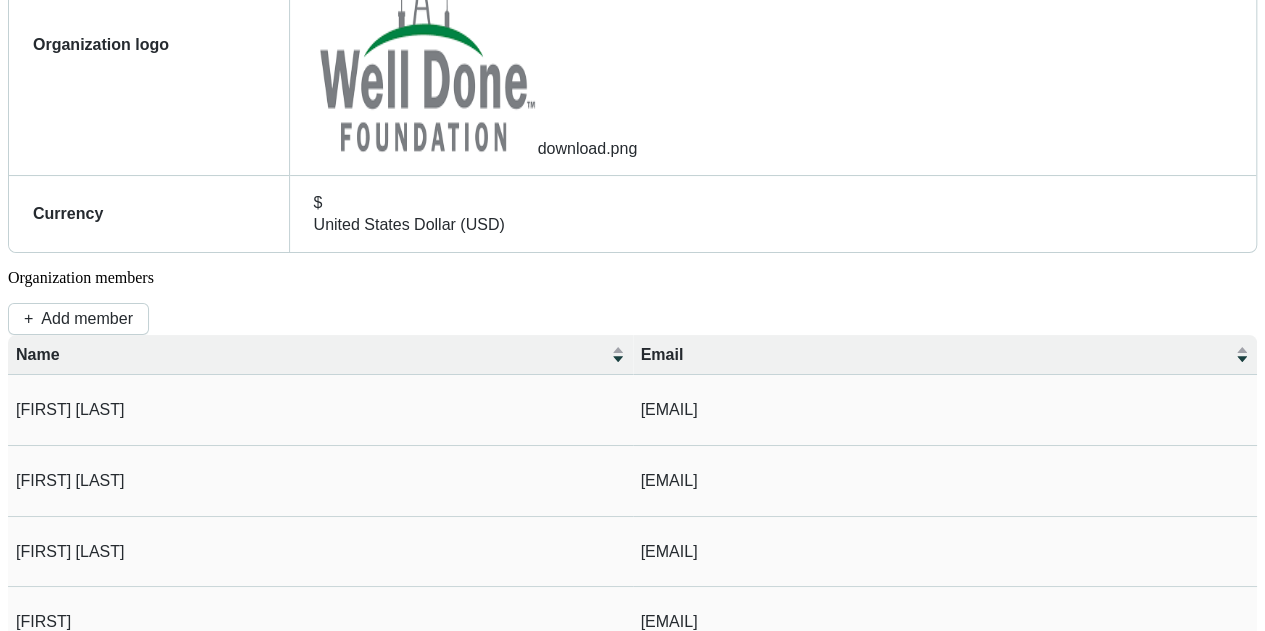 scroll, scrollTop: 503, scrollLeft: 0, axis: vertical 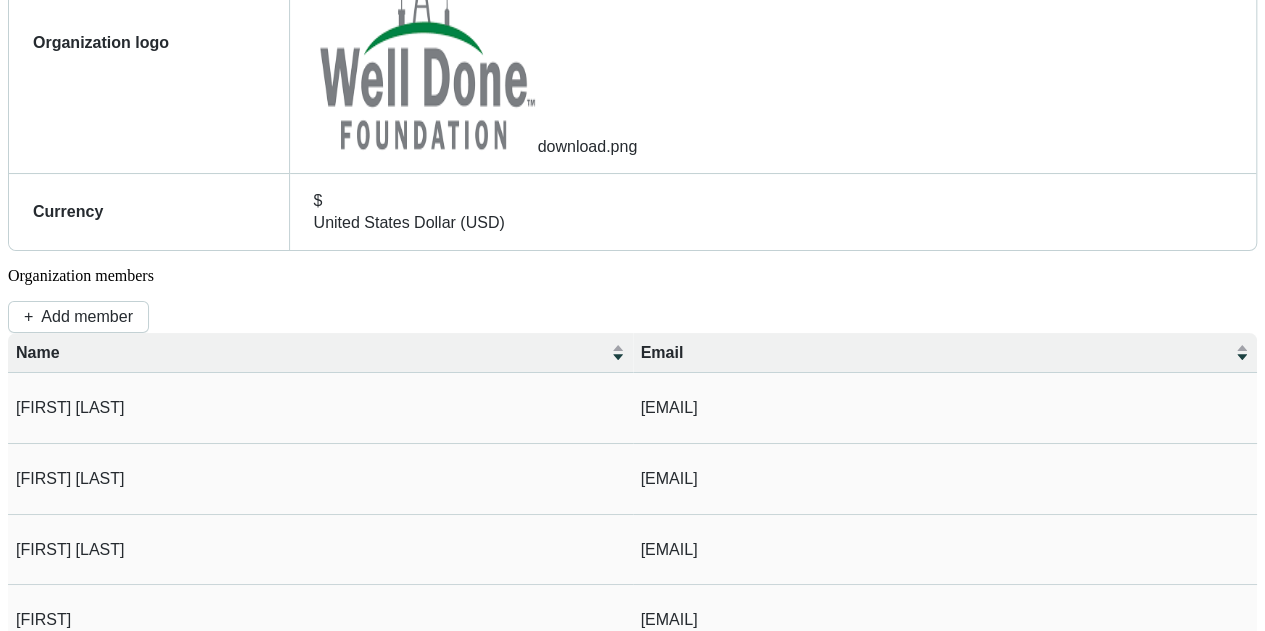 click on "Buyer Portal" at bounding box center (48, 2510) 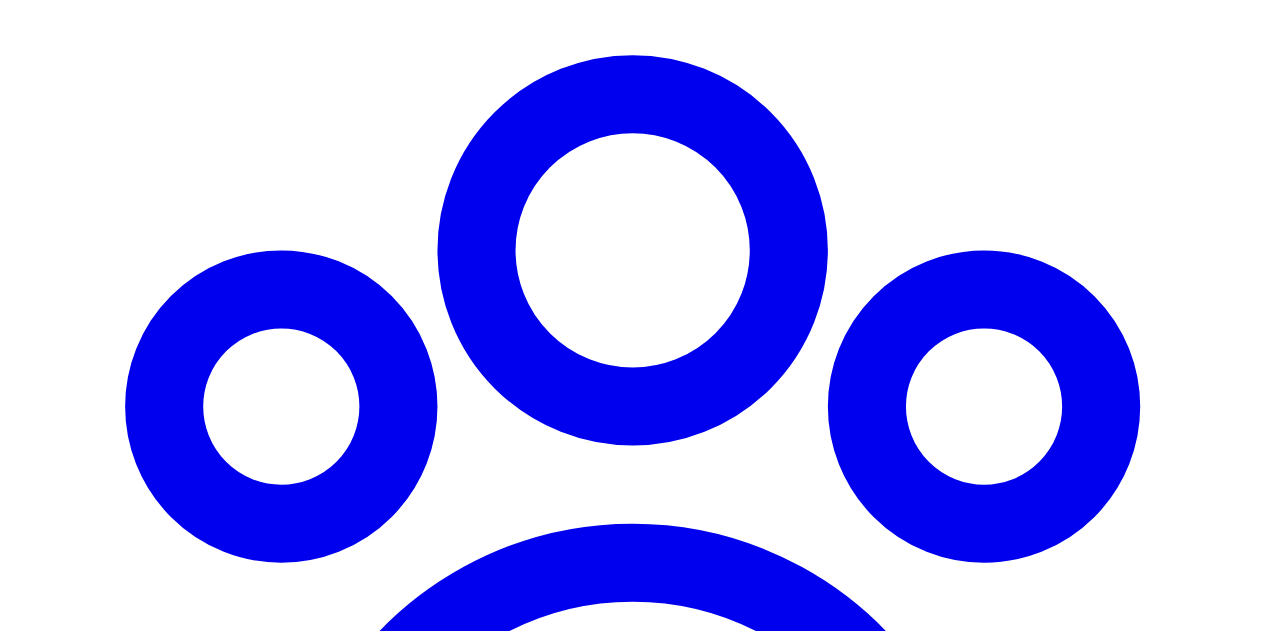 scroll, scrollTop: 0, scrollLeft: 0, axis: both 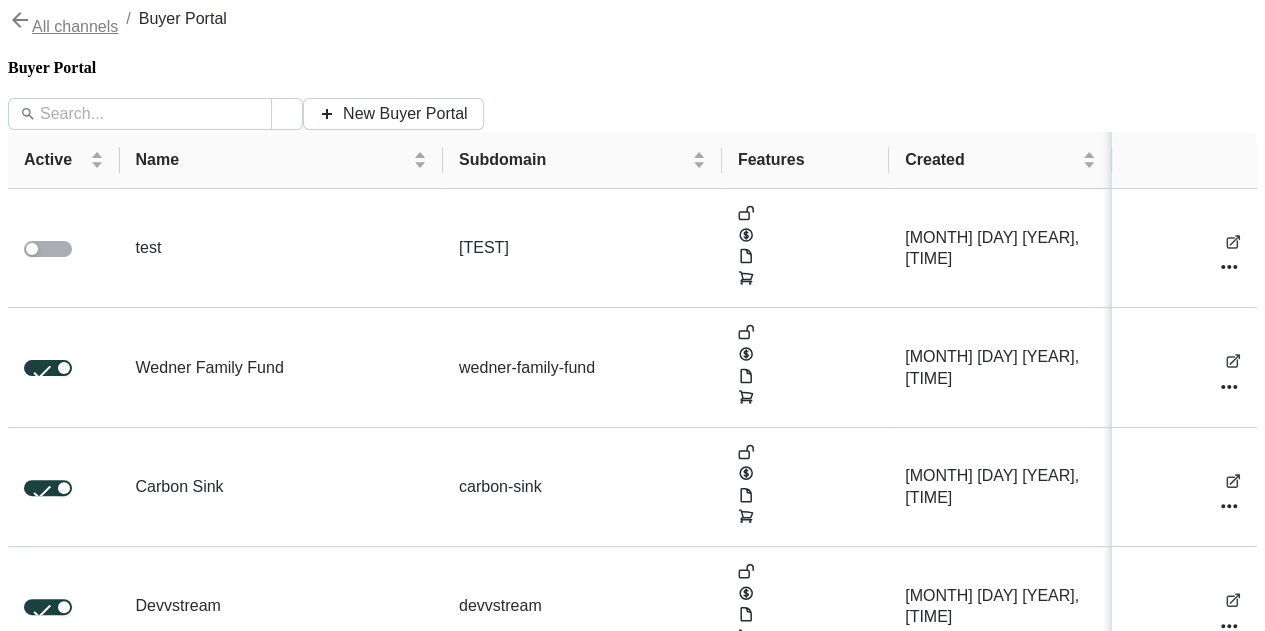 click on "Settings" at bounding box center (58, 2772) 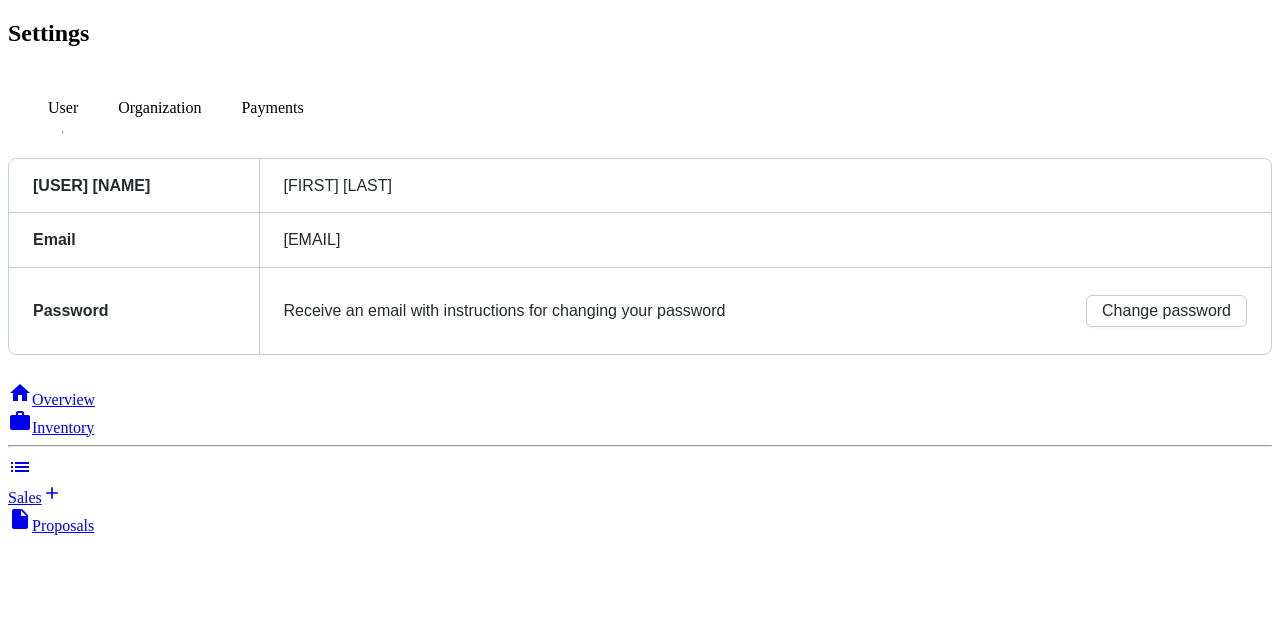 click on "Organization" at bounding box center [63, 108] 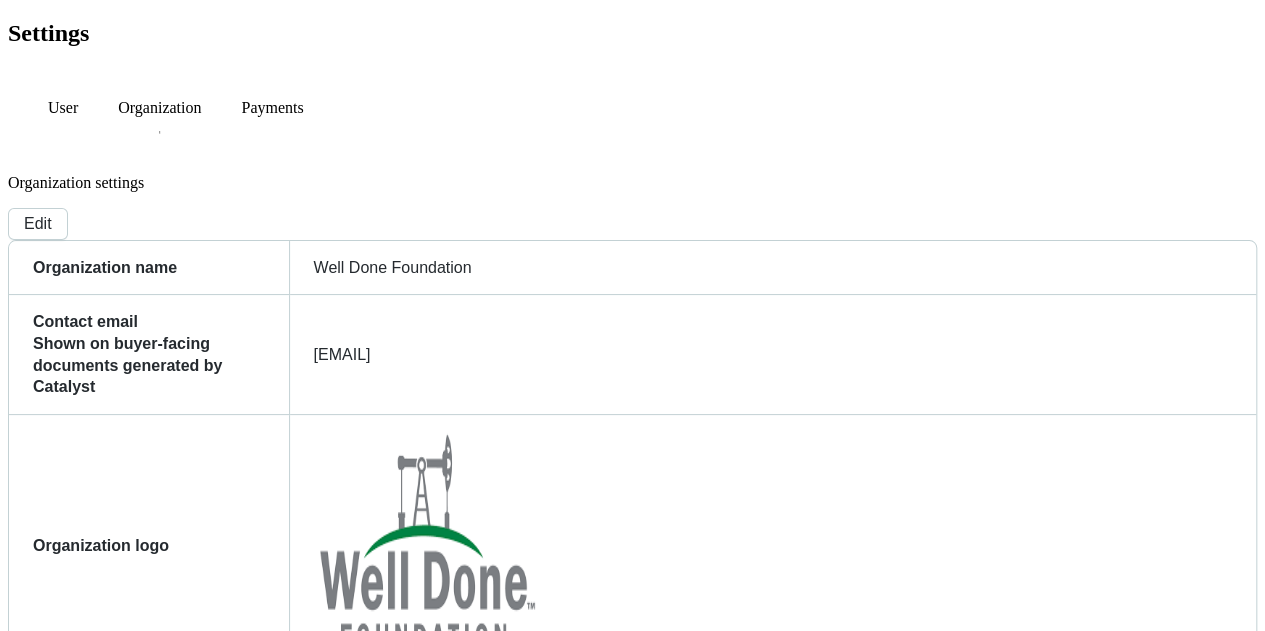 click on "Payments" at bounding box center [63, 108] 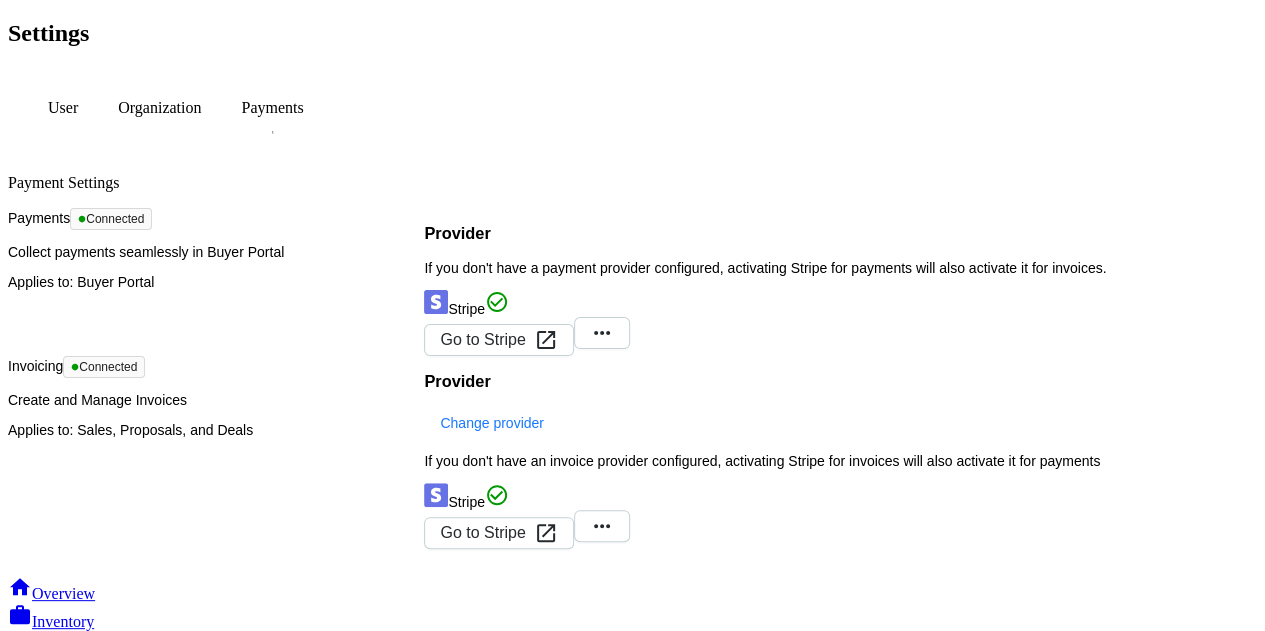 click on "Sales" at bounding box center [25, 691] 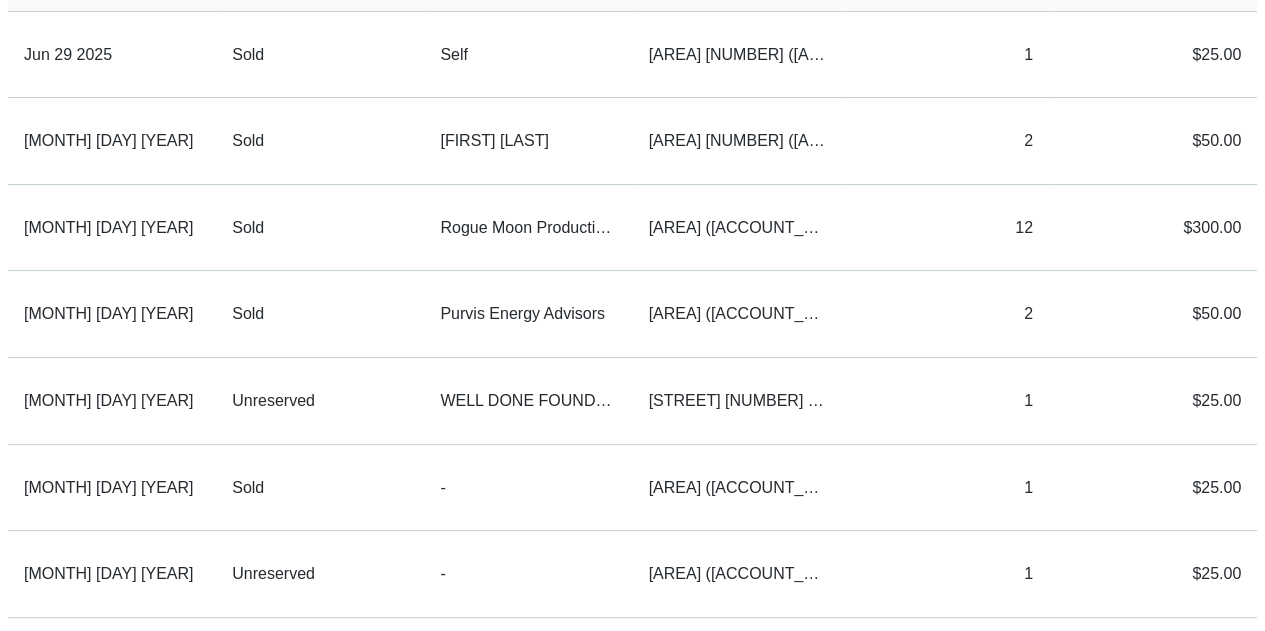scroll, scrollTop: 180, scrollLeft: 0, axis: vertical 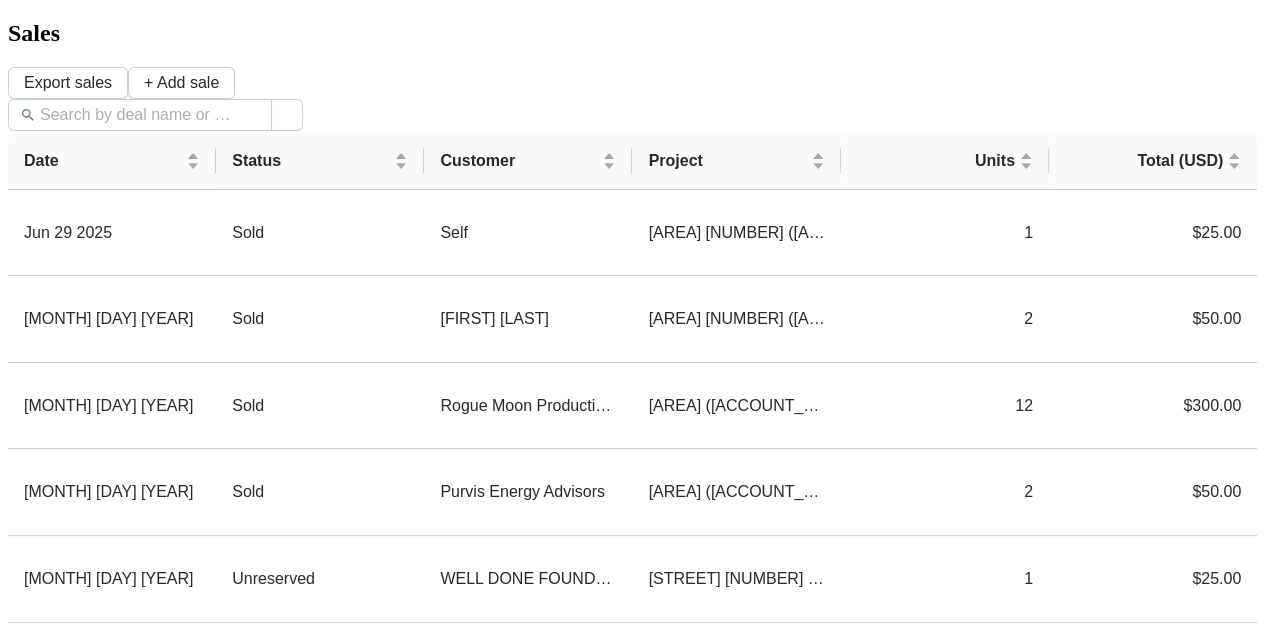 click on "Buyer Portal" at bounding box center (48, 2638) 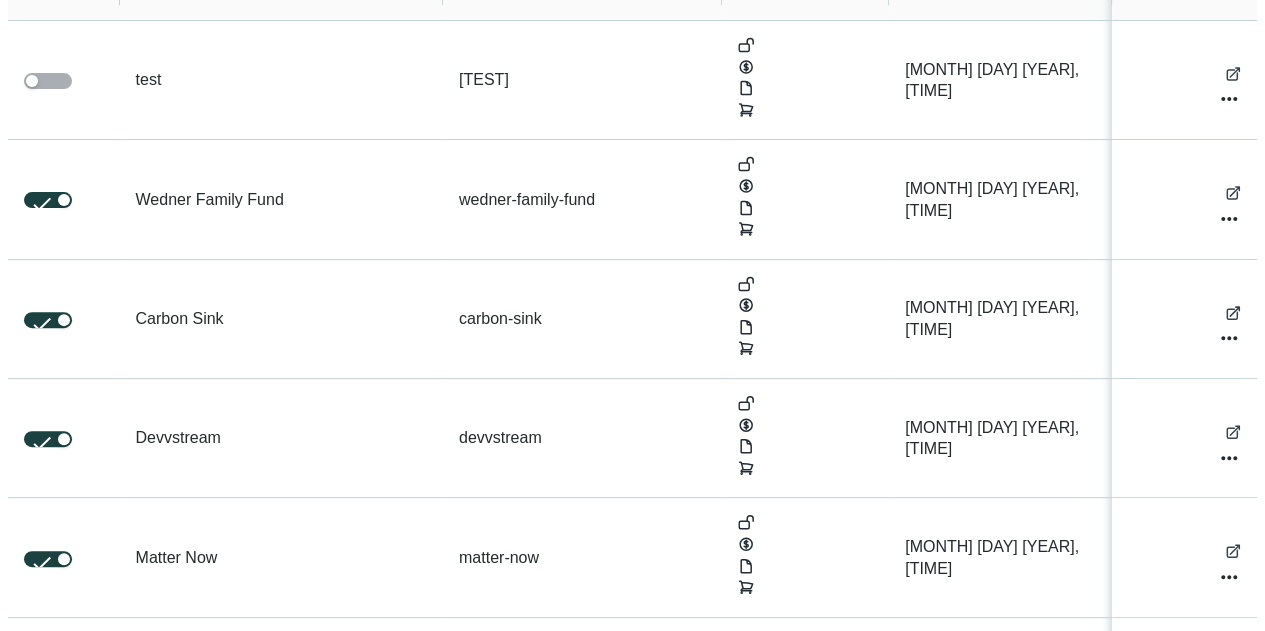 scroll, scrollTop: 166, scrollLeft: 0, axis: vertical 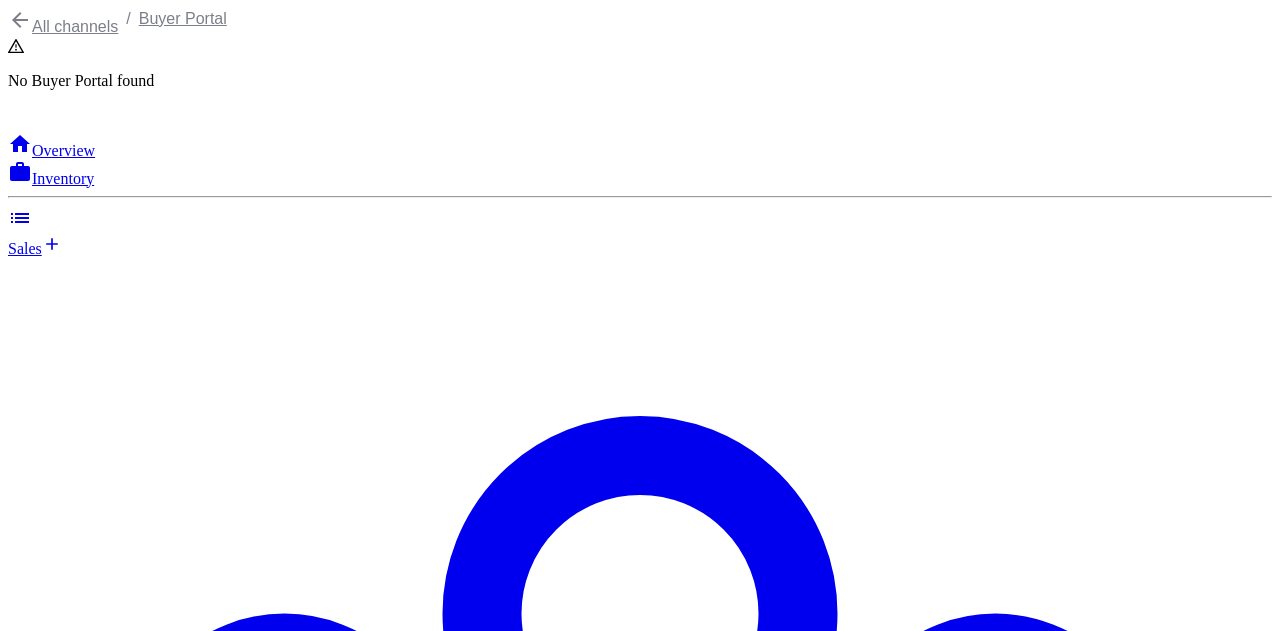 click on "Overview" at bounding box center (63, 150) 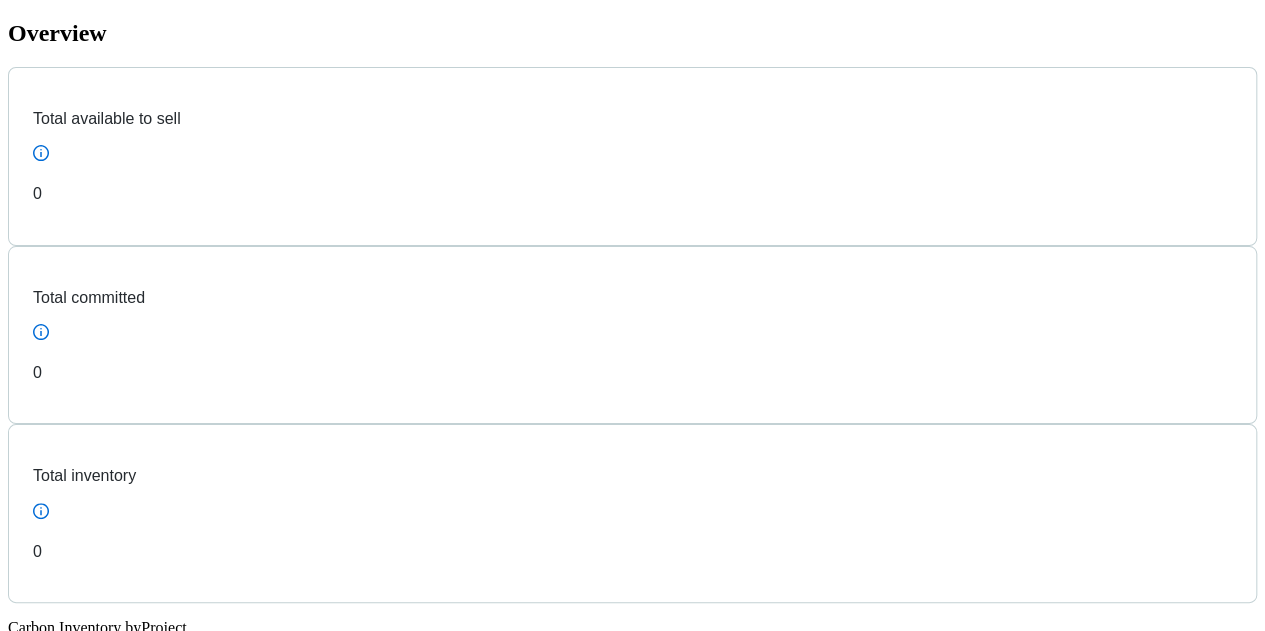 click on "Inventory" at bounding box center (63, 1048) 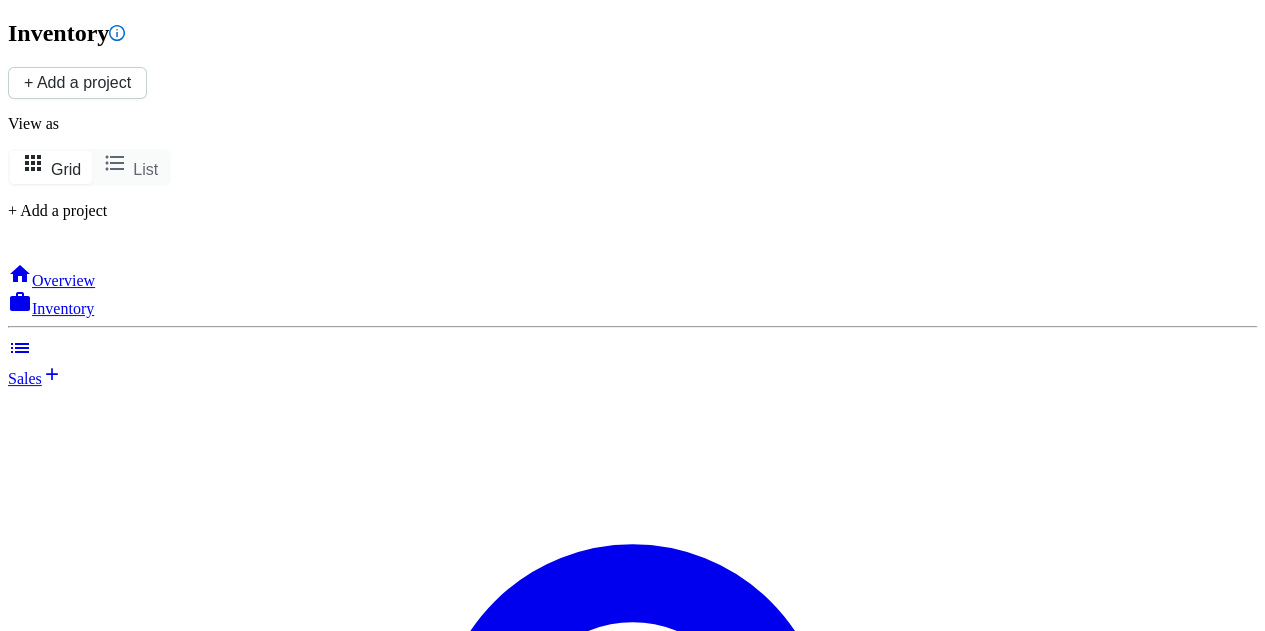 click on "Sales" at bounding box center (25, 378) 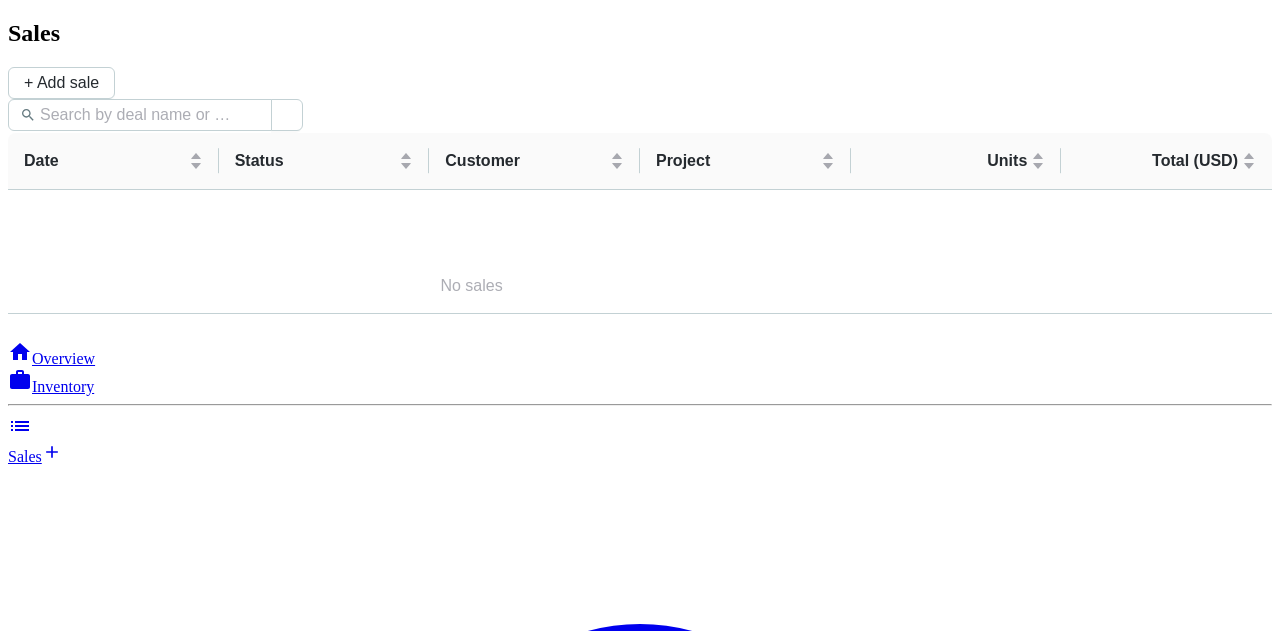 click on "Sales" at bounding box center [25, 456] 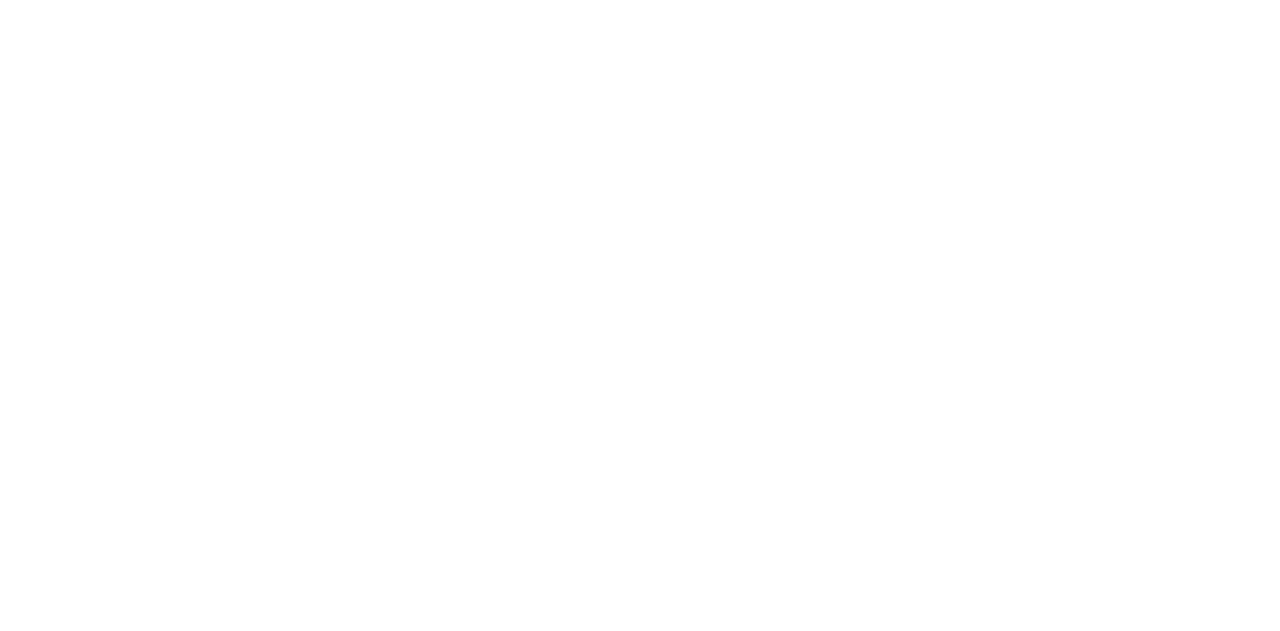 scroll, scrollTop: 0, scrollLeft: 0, axis: both 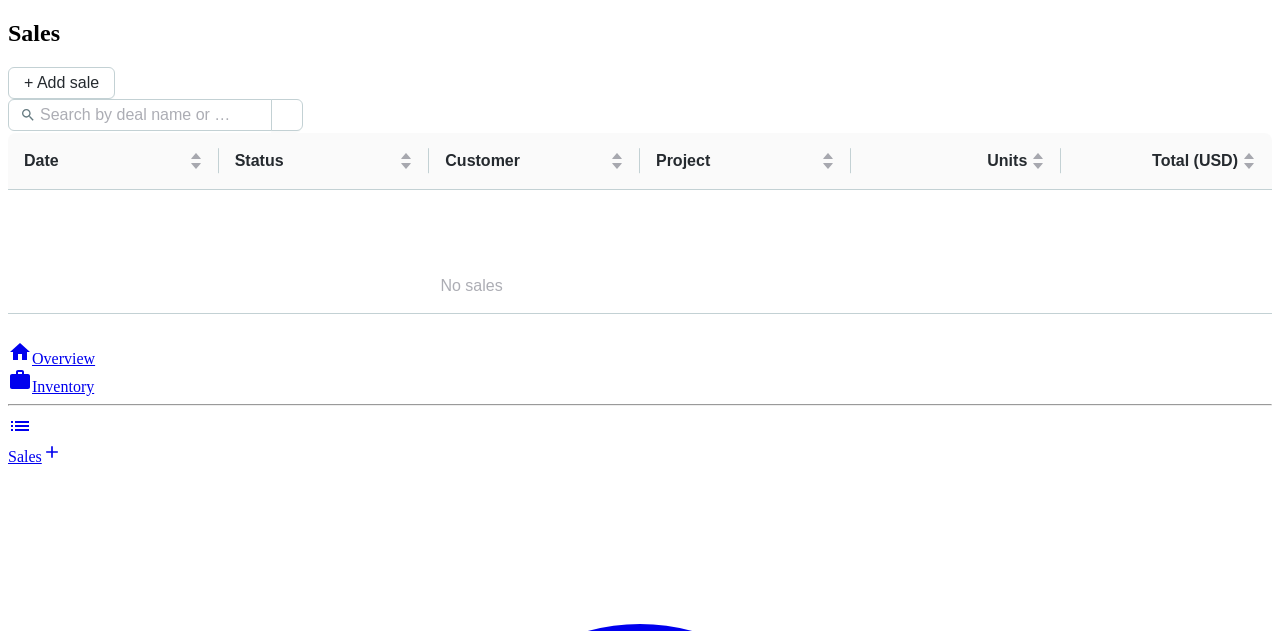click on "Overview" at bounding box center (63, 358) 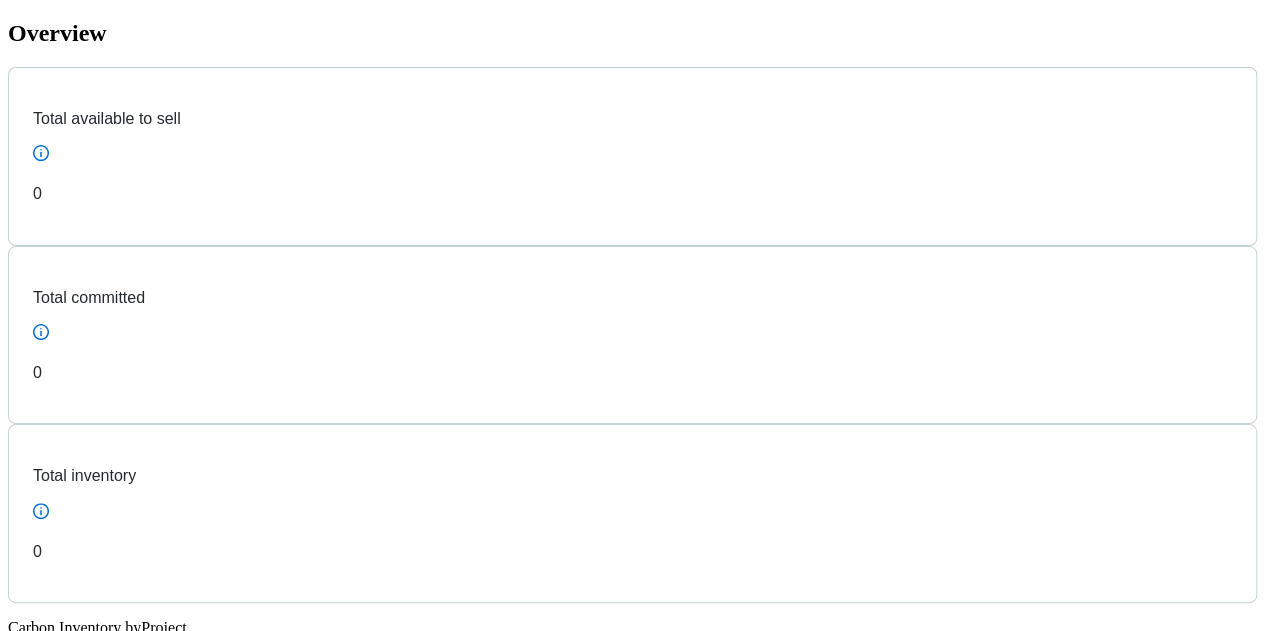 click on "Inventory" at bounding box center (63, 1048) 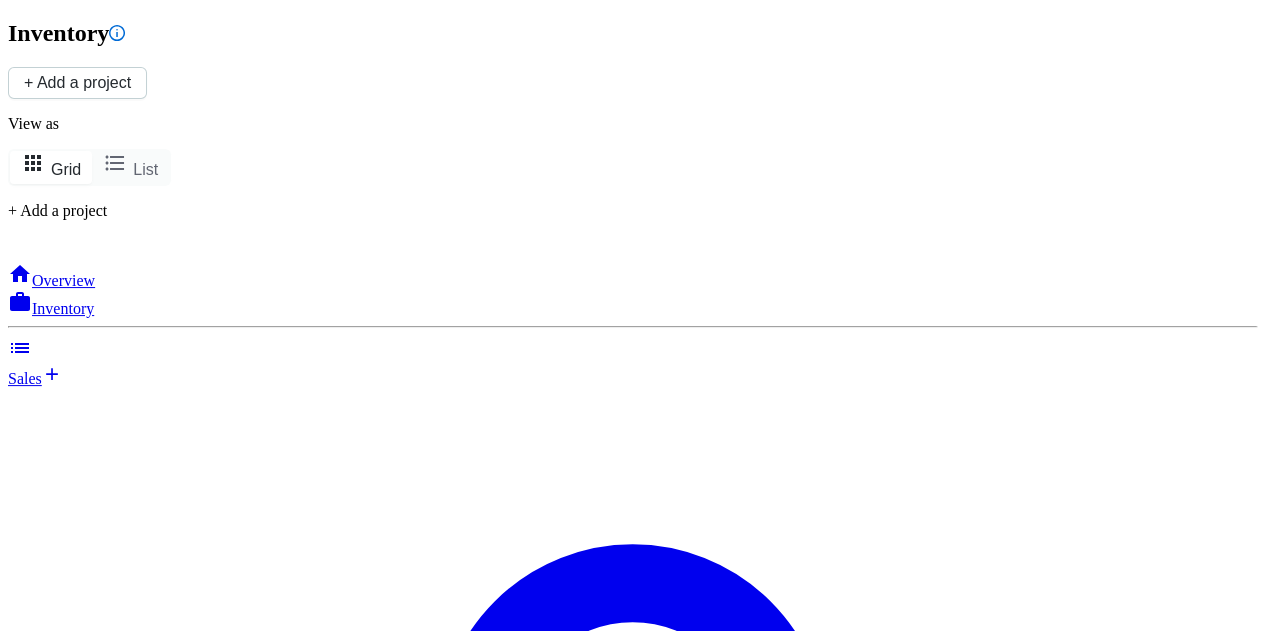 click on "[FIRST] [LAST]" at bounding box center [86, 1778] 